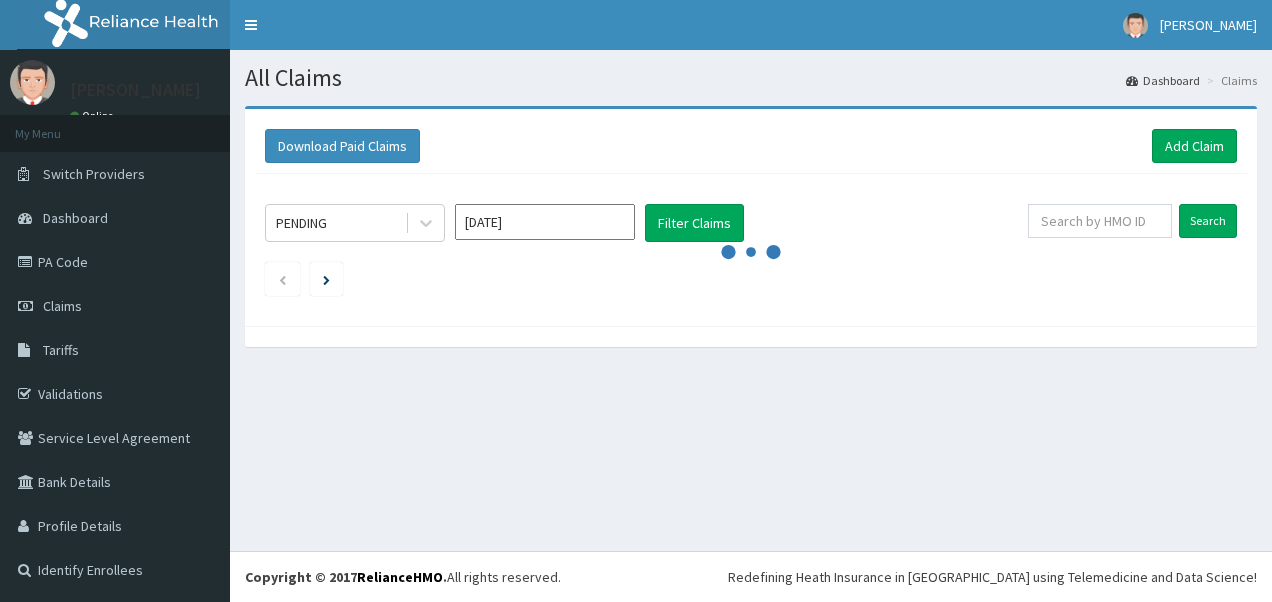 scroll, scrollTop: 0, scrollLeft: 0, axis: both 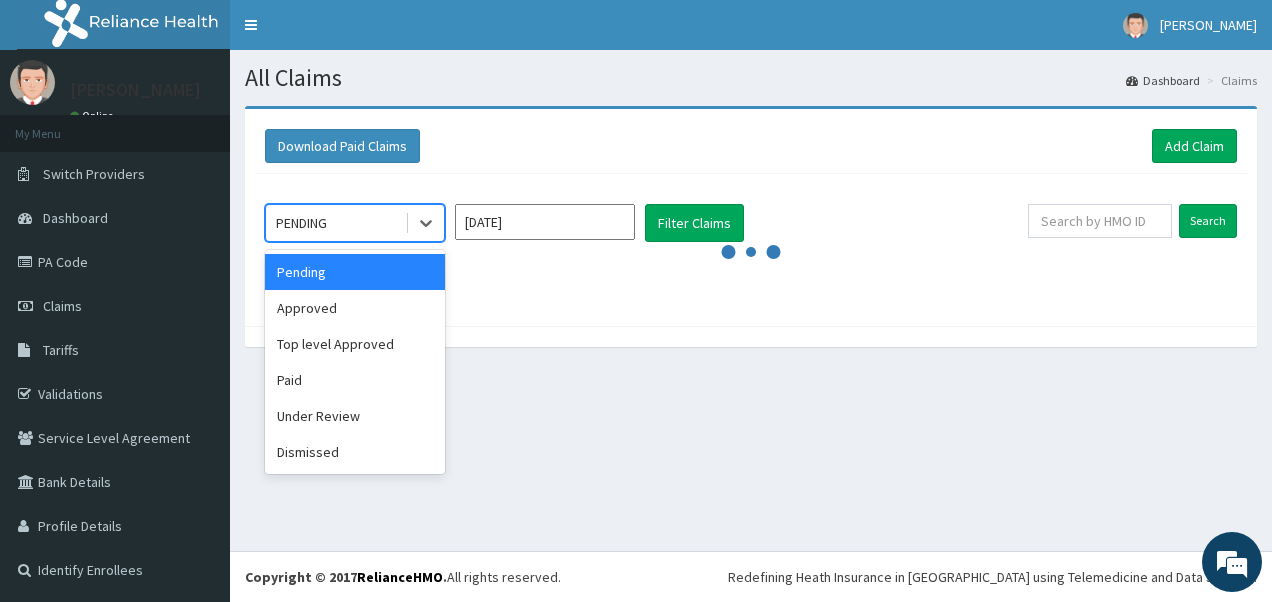 click on "PENDING" at bounding box center (301, 223) 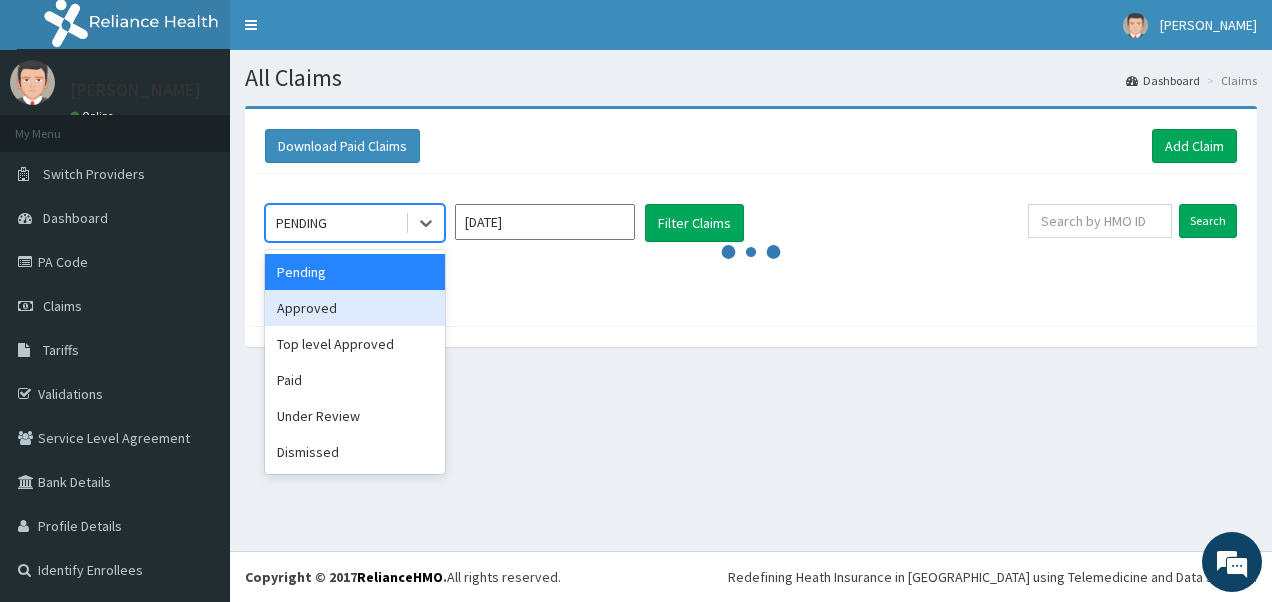 click on "Approved" at bounding box center [355, 308] 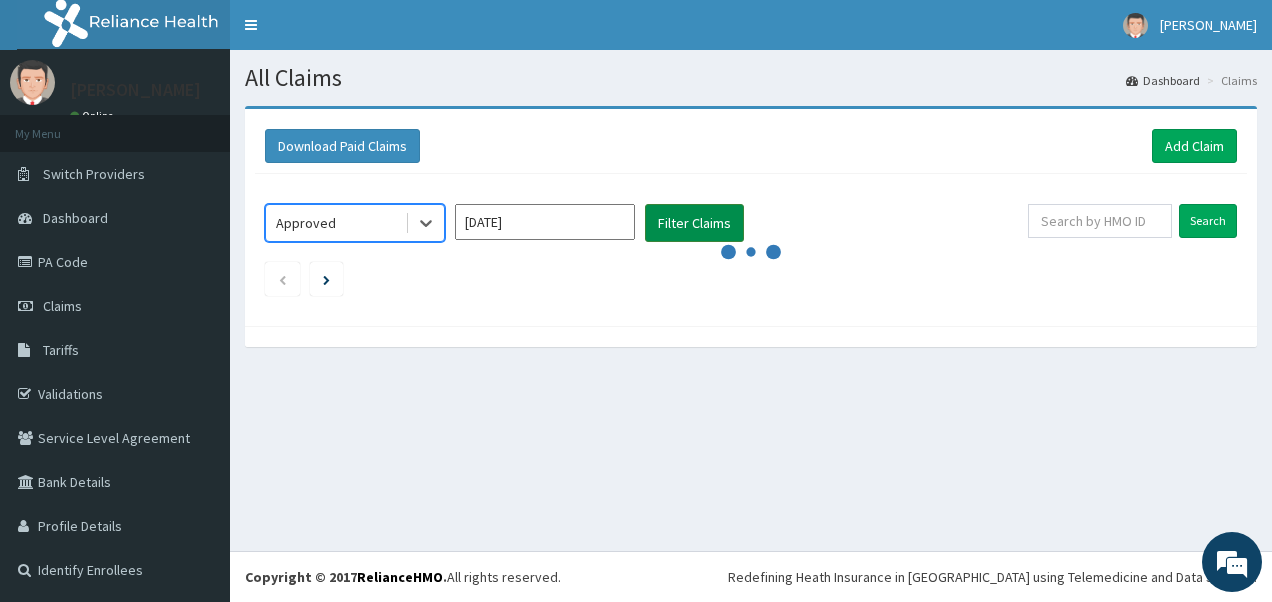 click on "Filter Claims" at bounding box center [694, 223] 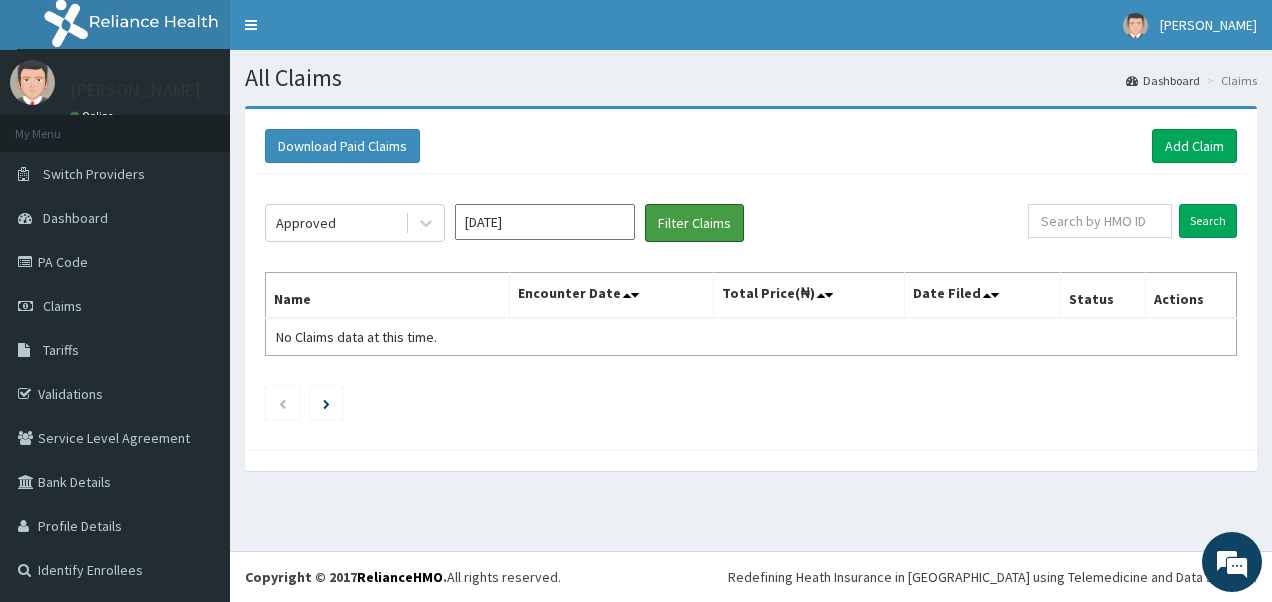 scroll, scrollTop: 0, scrollLeft: 0, axis: both 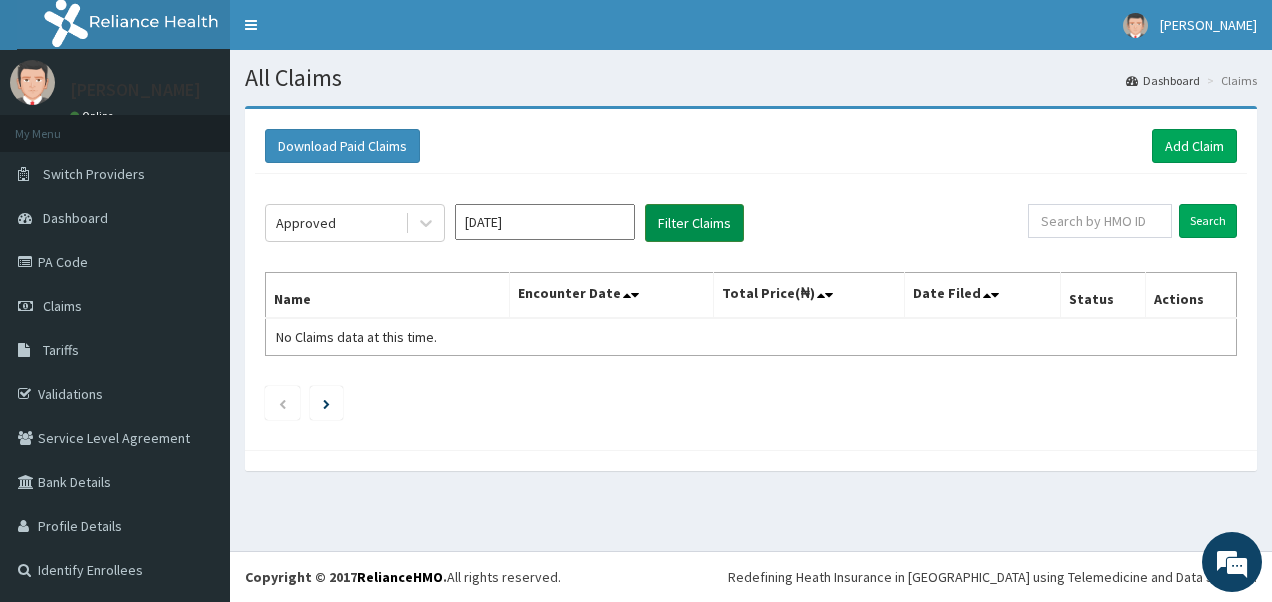 click on "Filter Claims" at bounding box center (694, 223) 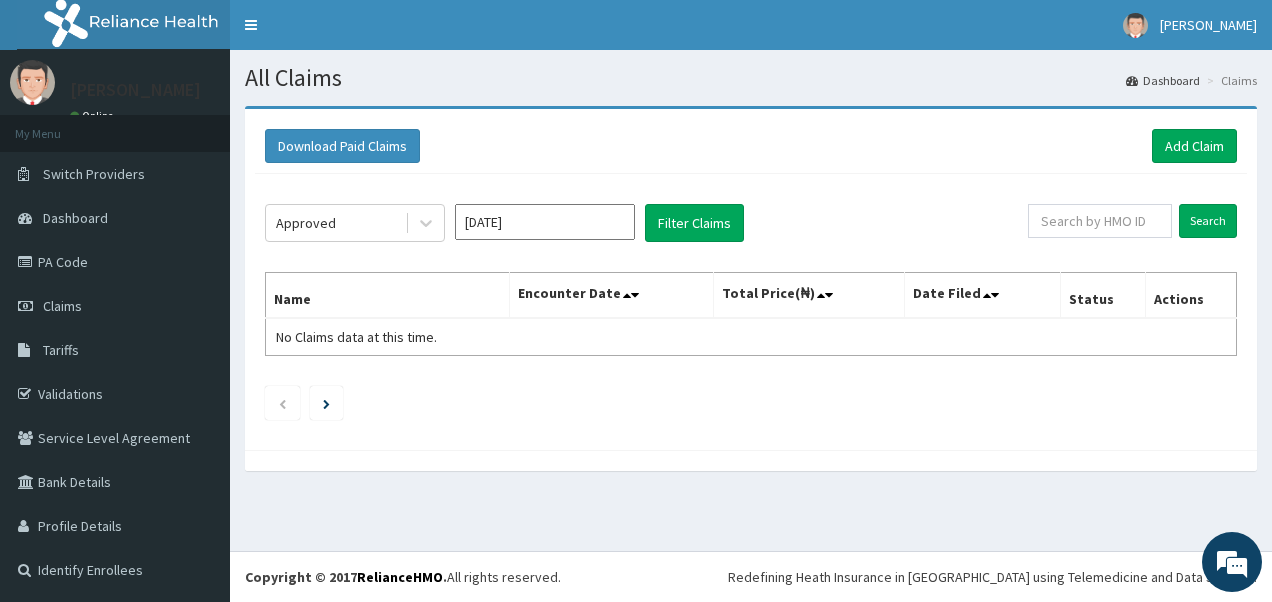 click on "Approved Jul 2025 Filter Claims Search Name Encounter Date Total Price(₦) Date Filed Status Actions No Claims data at this time." 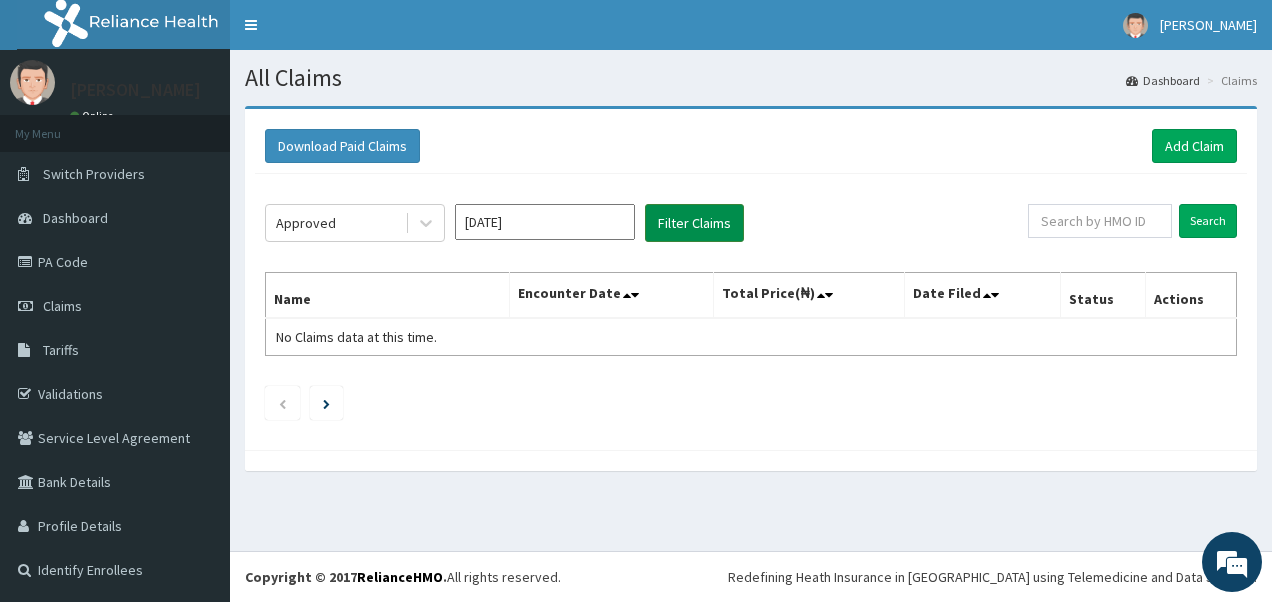 click on "Filter Claims" at bounding box center [694, 223] 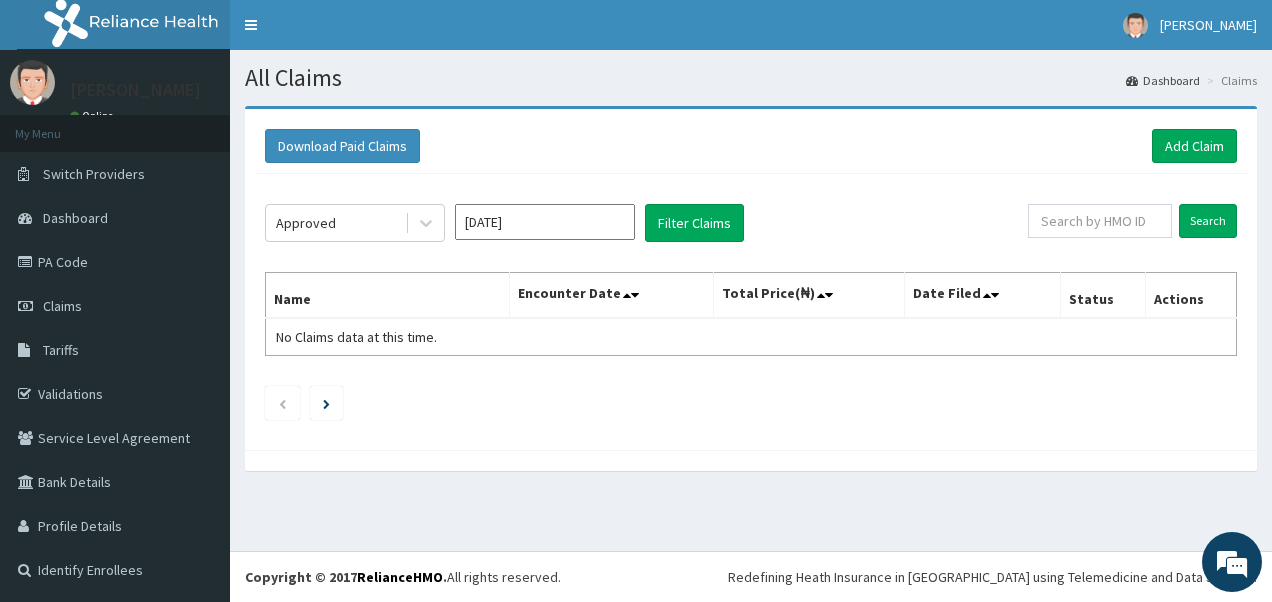 drag, startPoint x: 878, startPoint y: 235, endPoint x: 719, endPoint y: 284, distance: 166.37909 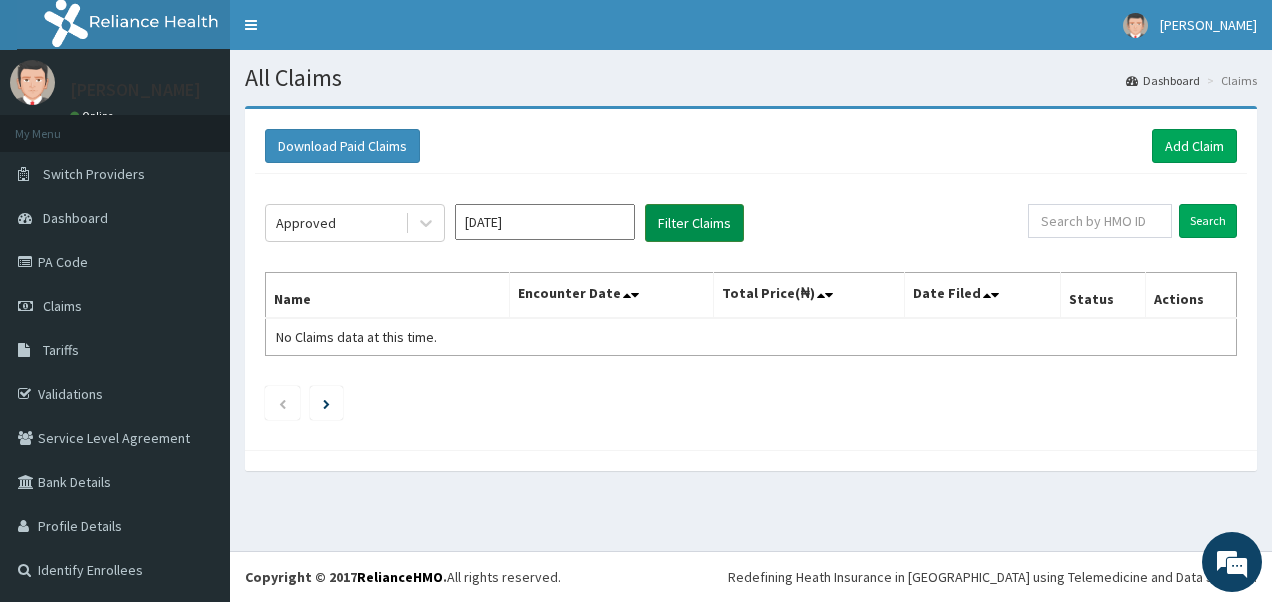 click on "Filter Claims" at bounding box center (694, 223) 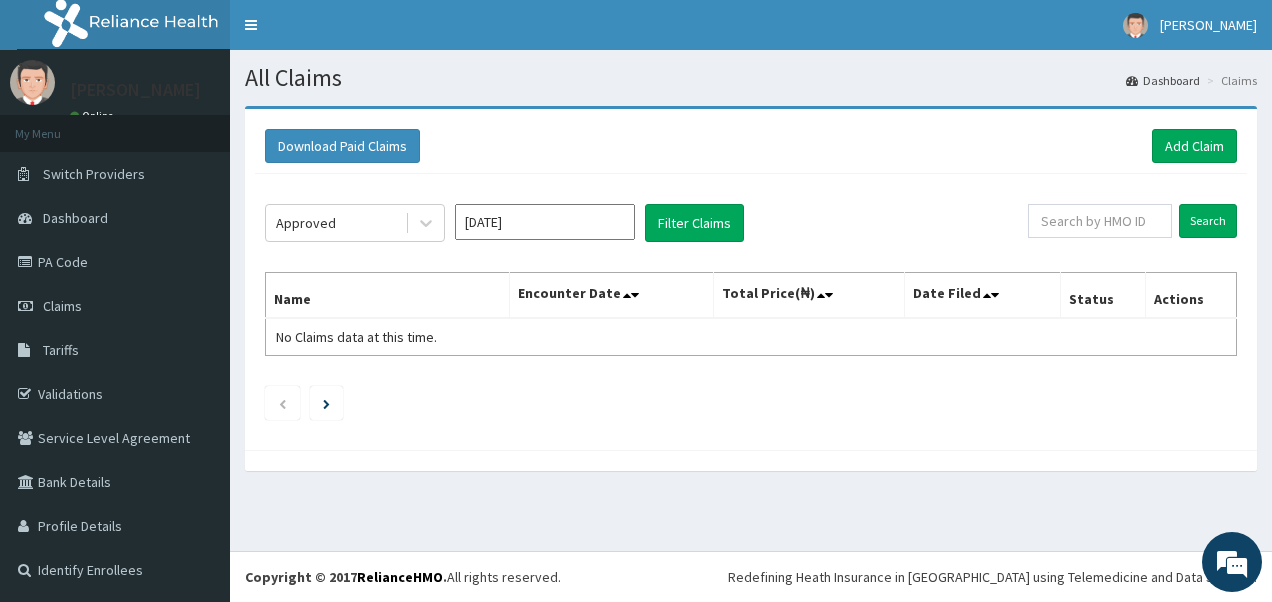 click on "Approved Jul 2025 Filter Claims Search Name Encounter Date Total Price(₦) Date Filed Status Actions No Claims data at this time." 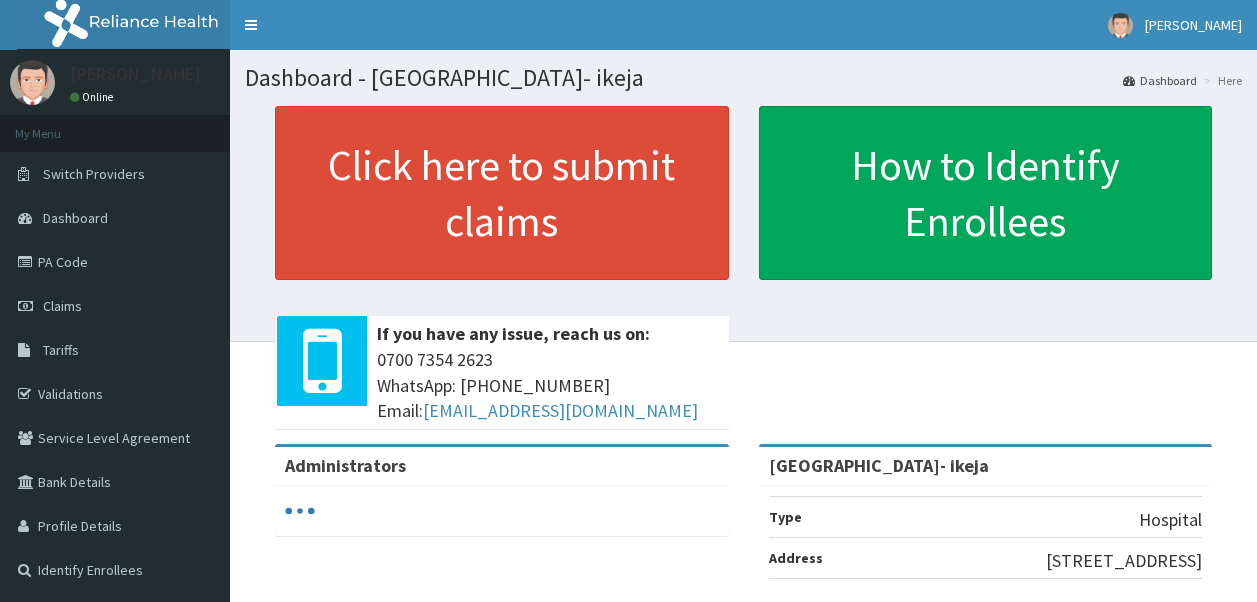 scroll, scrollTop: 0, scrollLeft: 0, axis: both 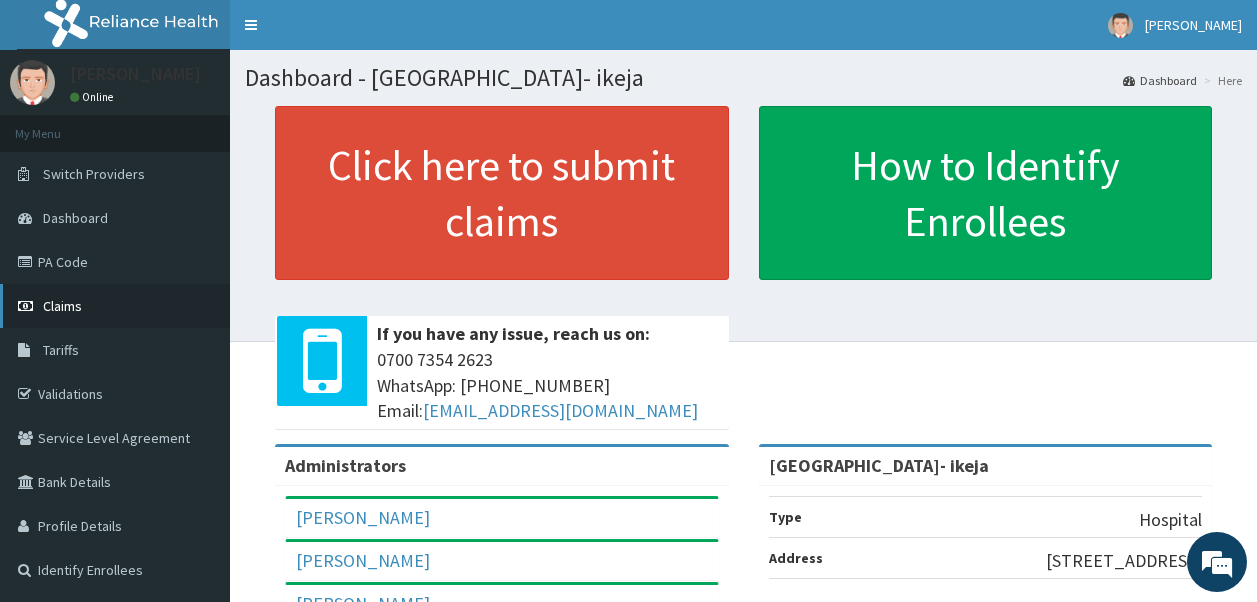 click on "Claims" at bounding box center [115, 306] 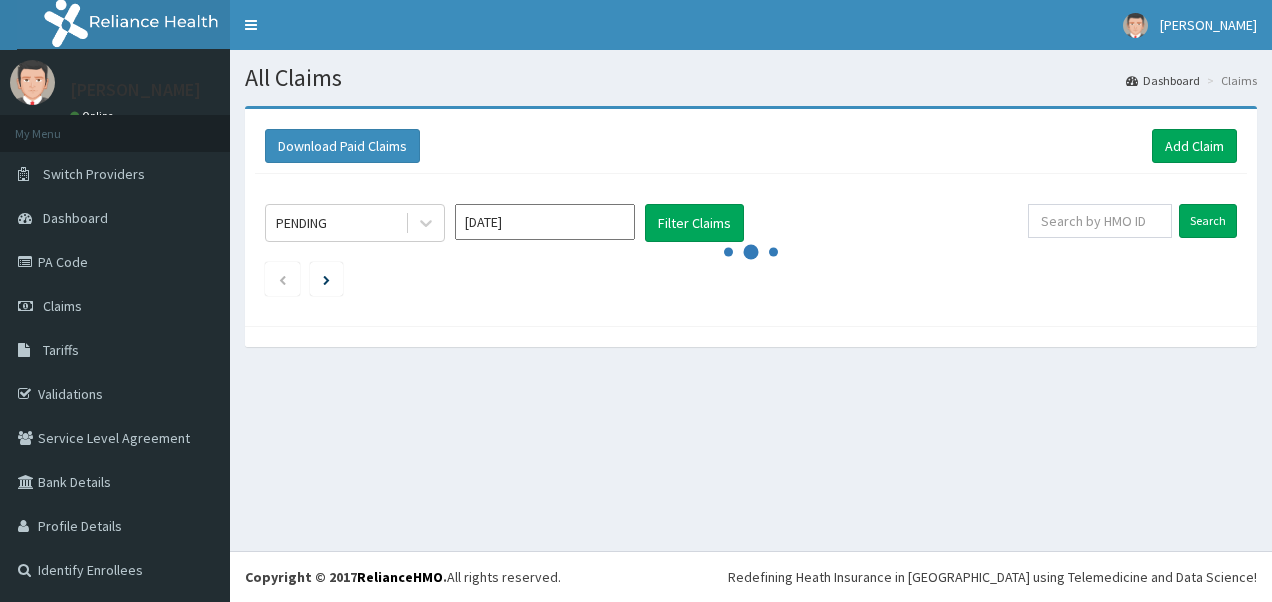 scroll, scrollTop: 0, scrollLeft: 0, axis: both 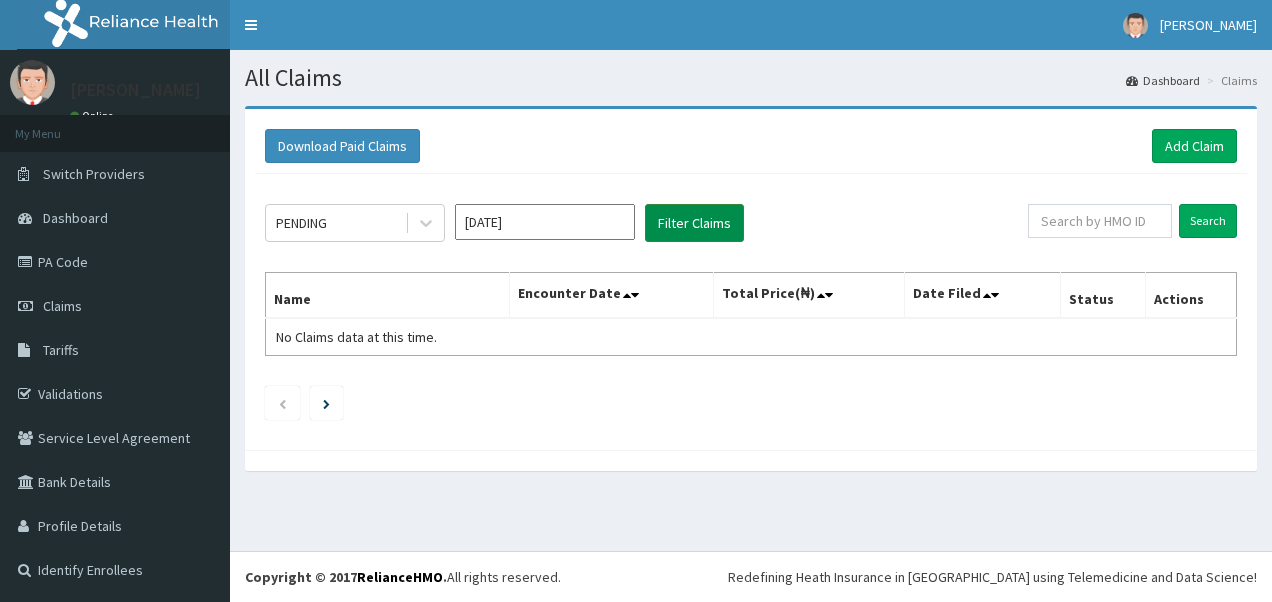 click on "Filter Claims" at bounding box center [694, 223] 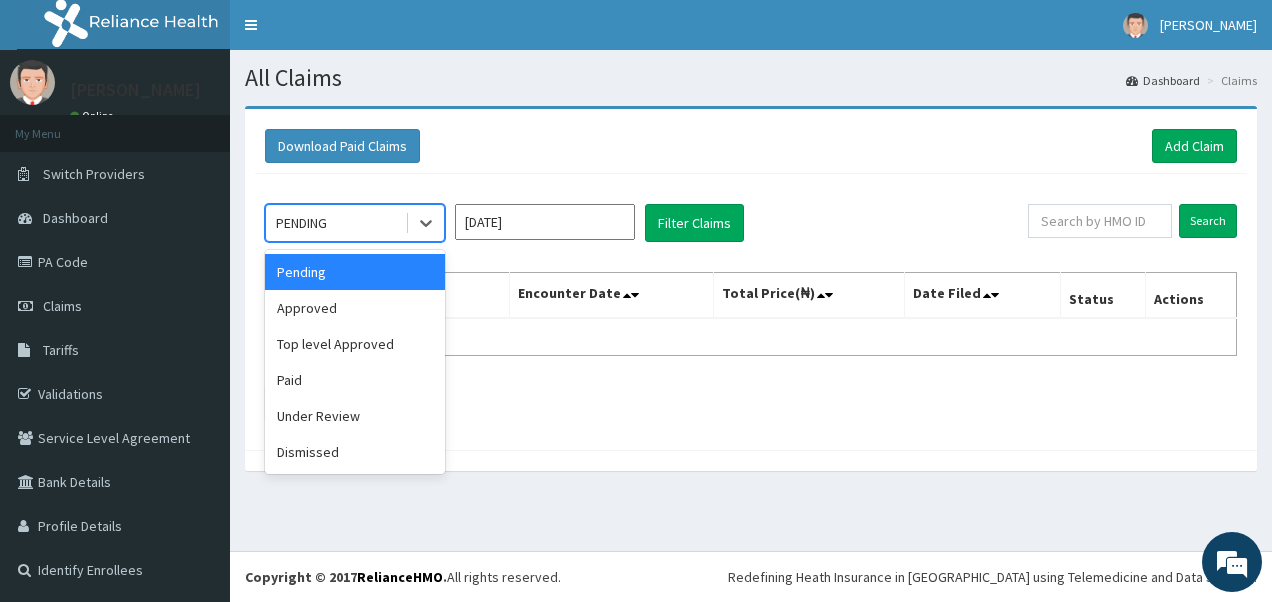 click on "PENDING" at bounding box center (335, 223) 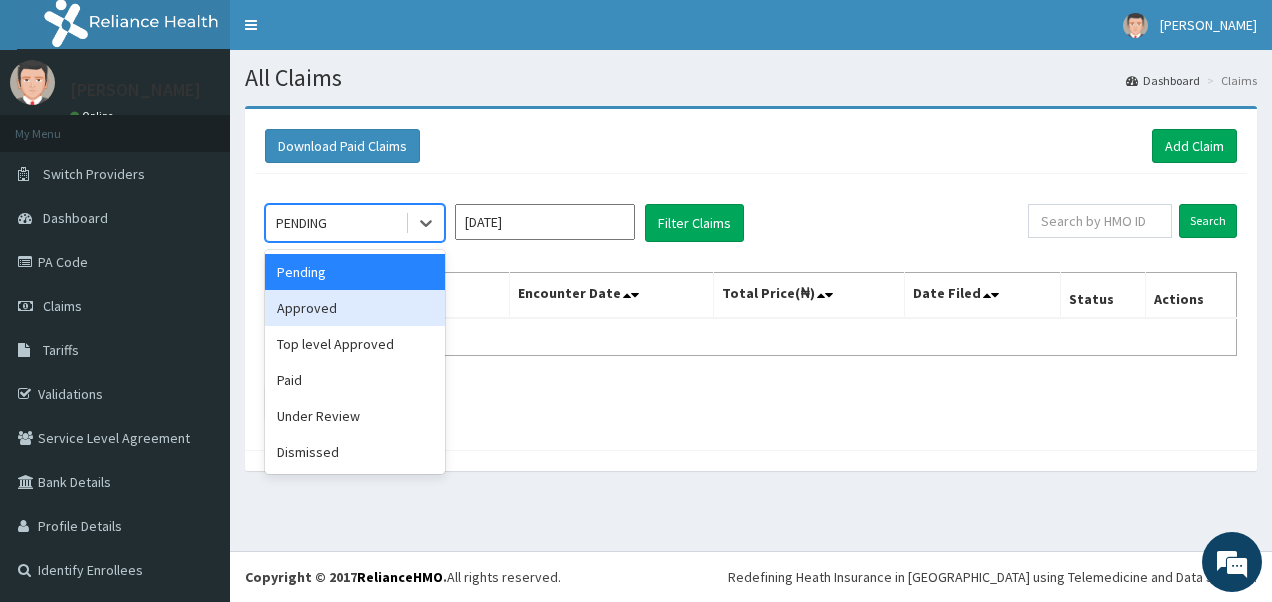 click on "Approved" at bounding box center [355, 308] 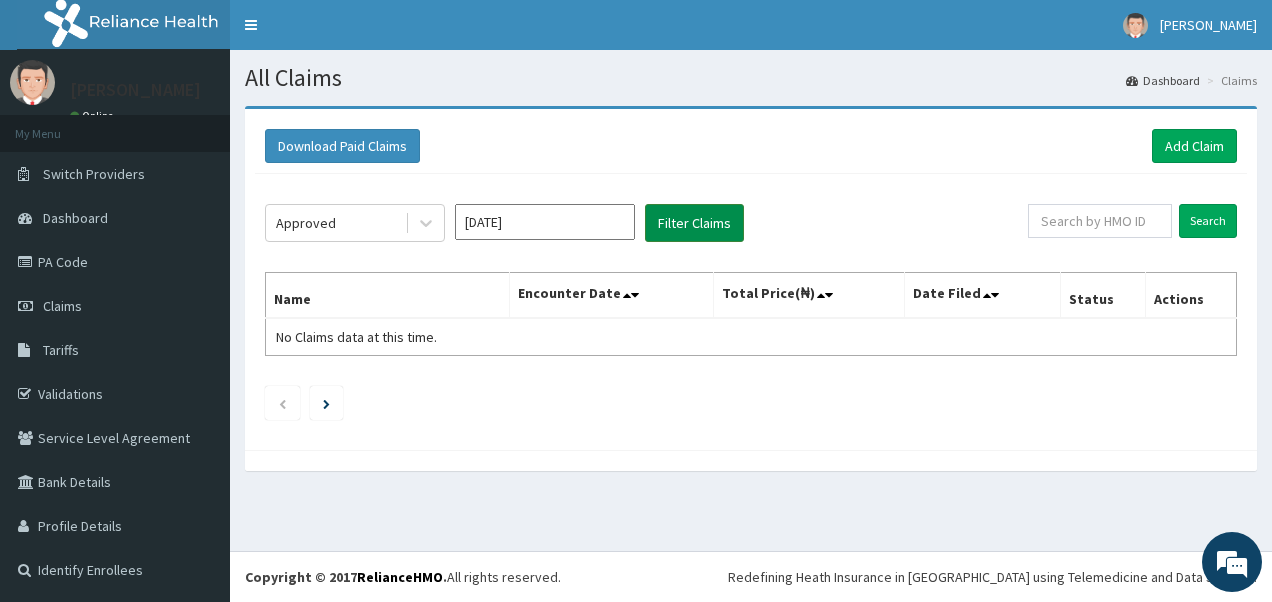 click on "Filter Claims" at bounding box center (694, 223) 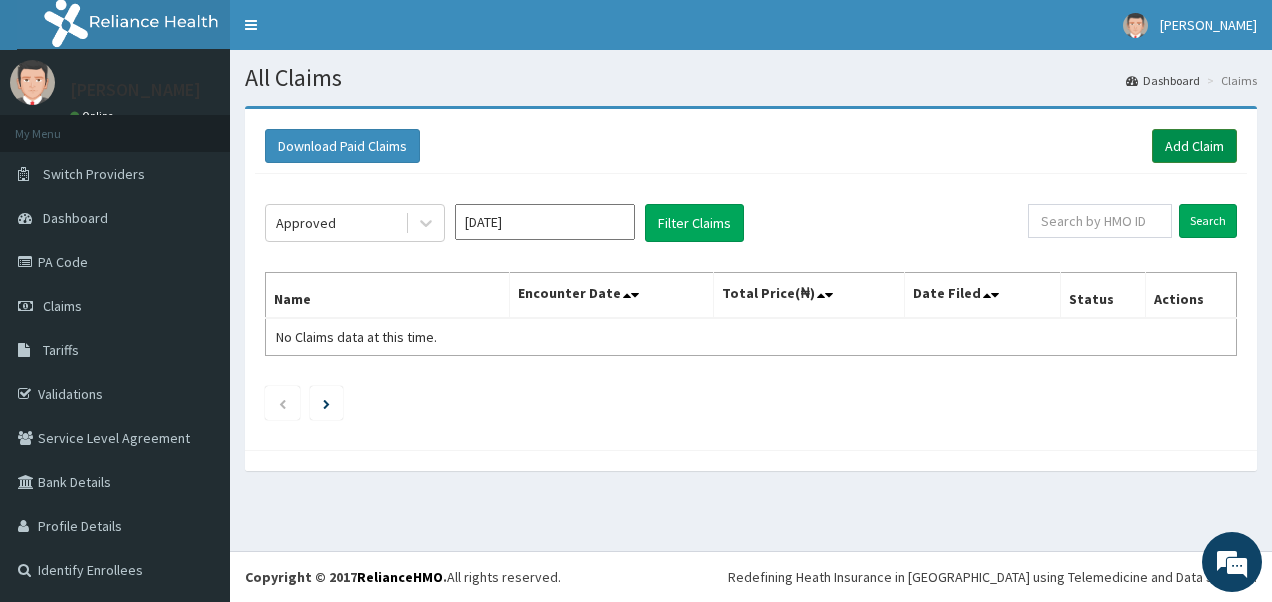 click on "Add Claim" at bounding box center [1194, 146] 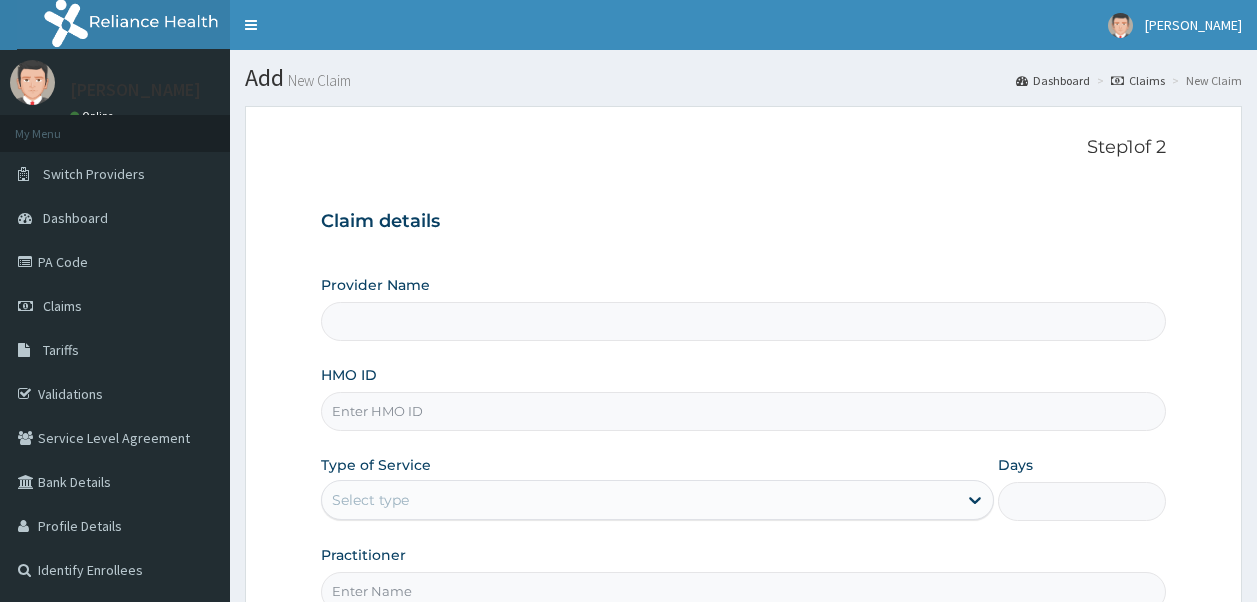 scroll, scrollTop: 0, scrollLeft: 0, axis: both 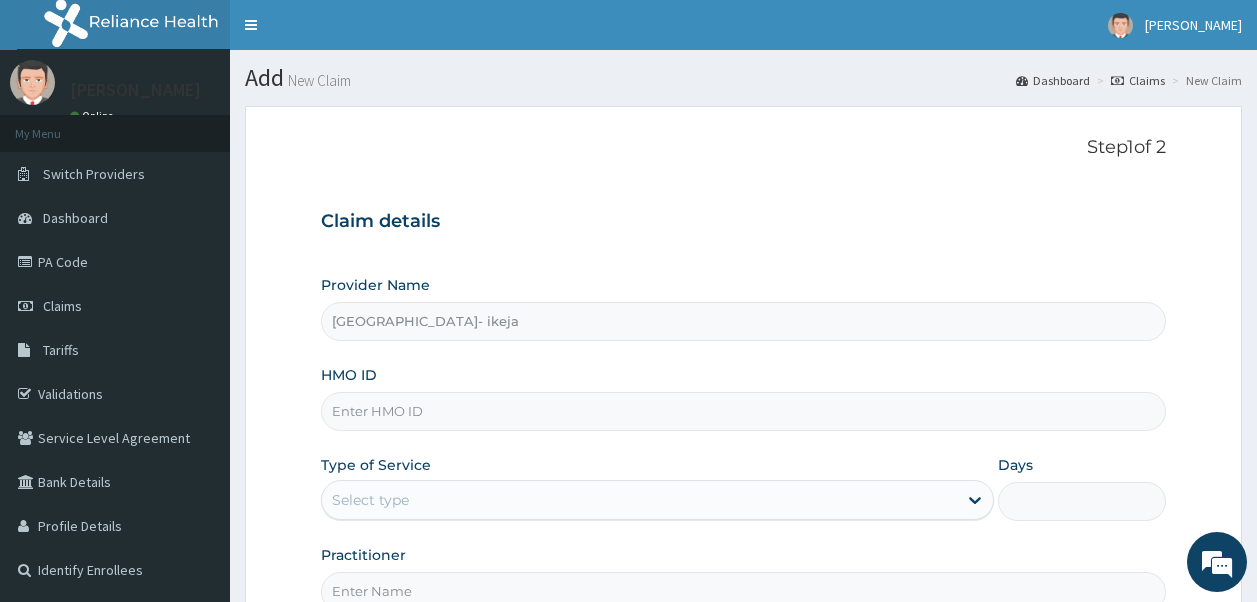 click on "Provider Name Bridge clinic Medical Centre- ikeja HMO ID Type of Service Select type Days Practitioner" at bounding box center (744, 443) 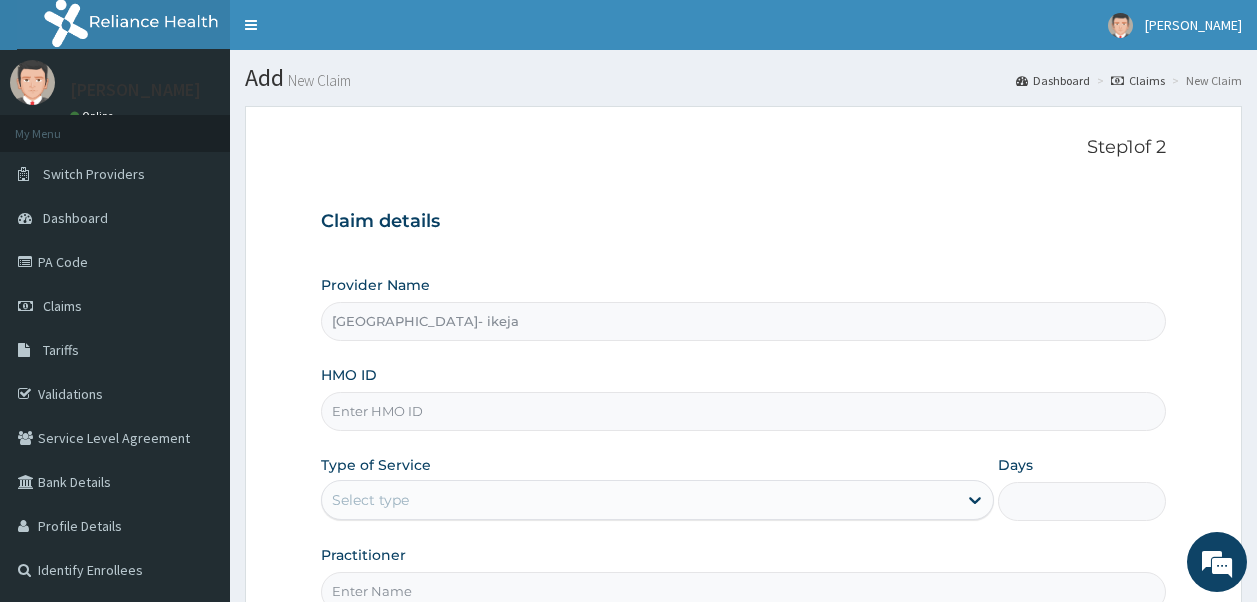 paste on "TBC/10024/A" 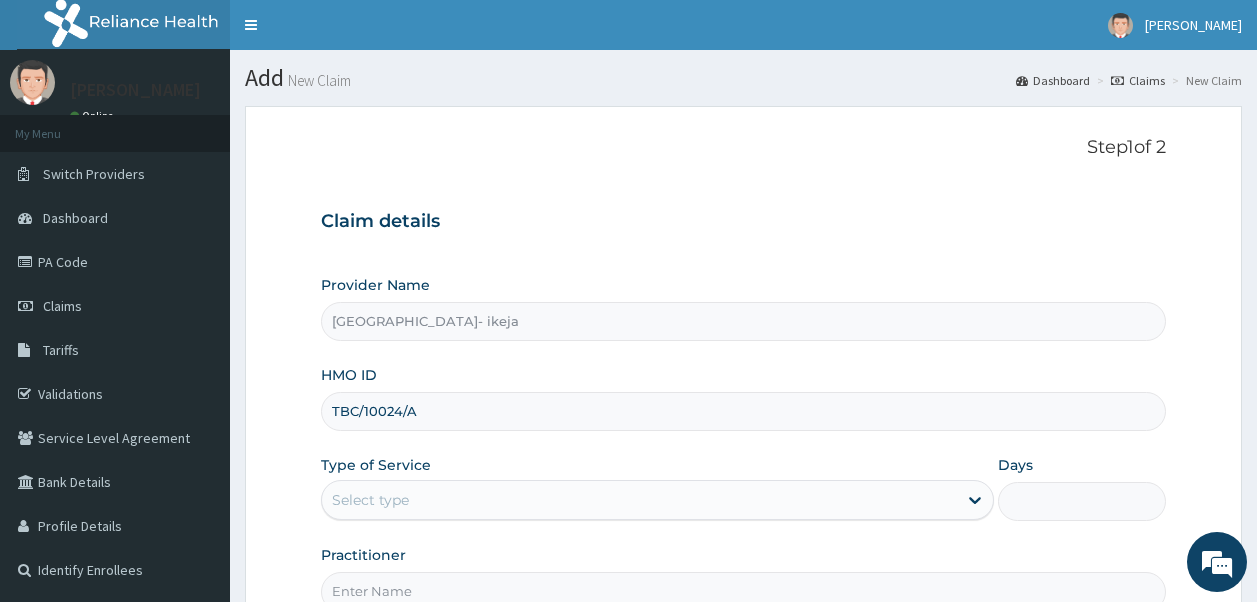 type on "TBC/10024/A" 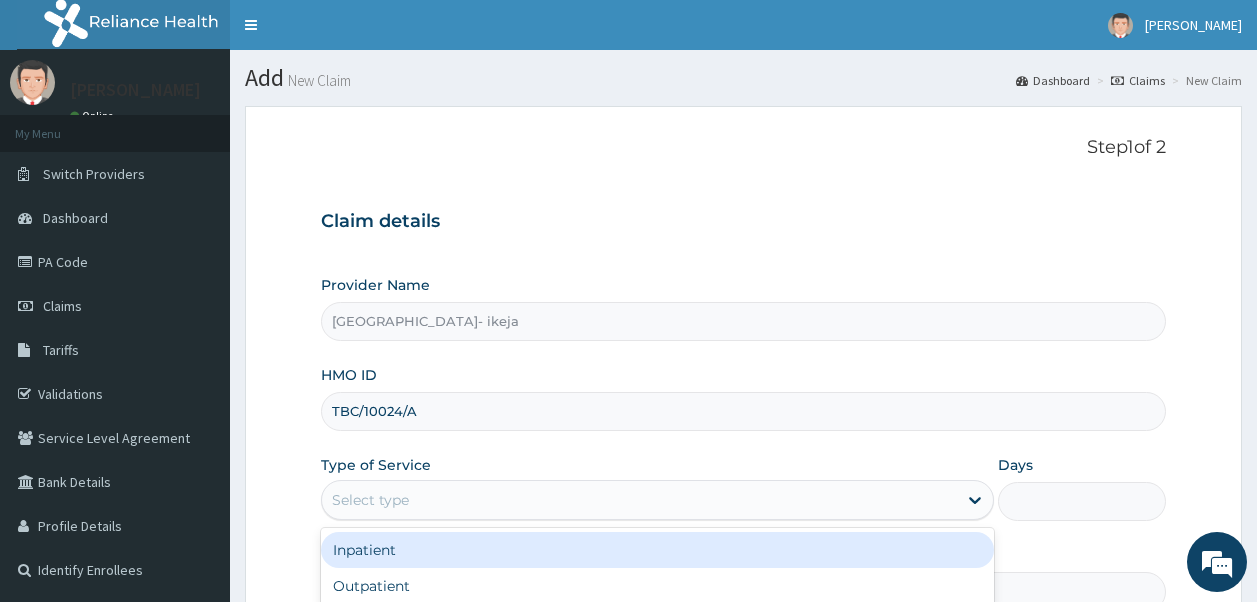 click on "Select type" at bounding box center (370, 500) 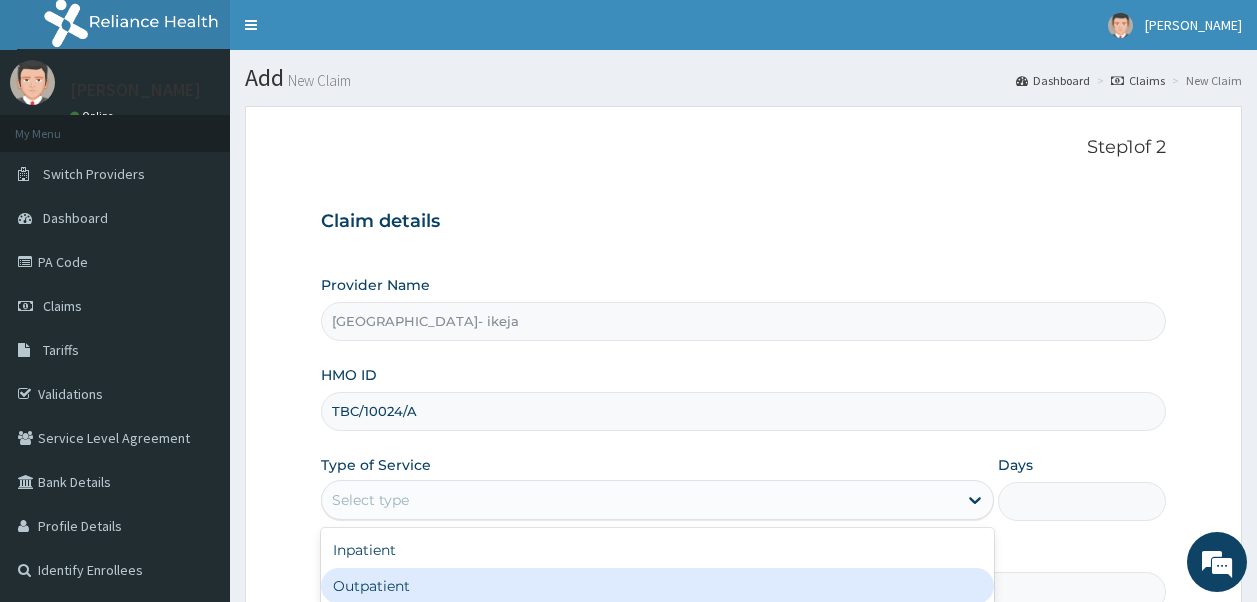 click on "Outpatient" at bounding box center [657, 586] 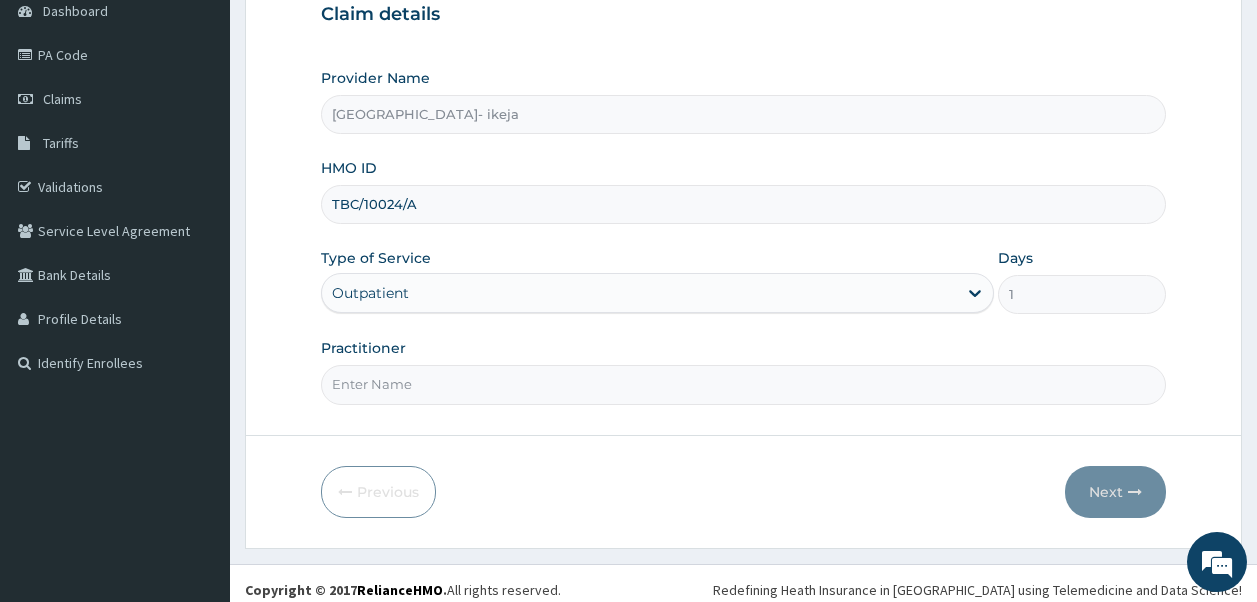 scroll, scrollTop: 220, scrollLeft: 0, axis: vertical 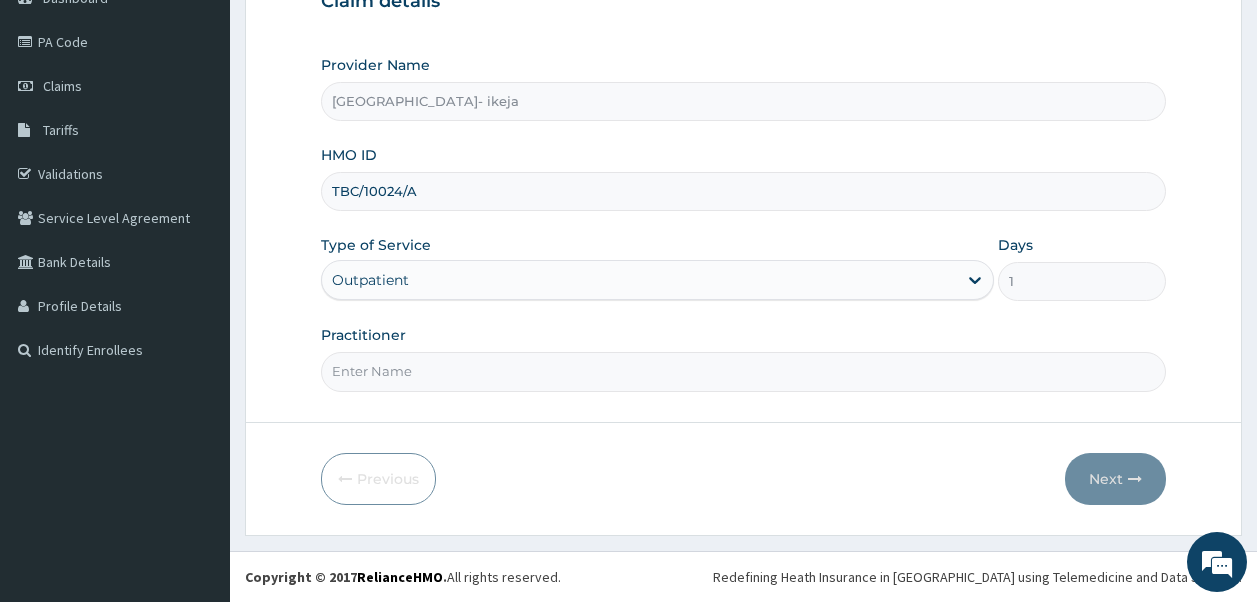 click on "Practitioner" at bounding box center (744, 371) 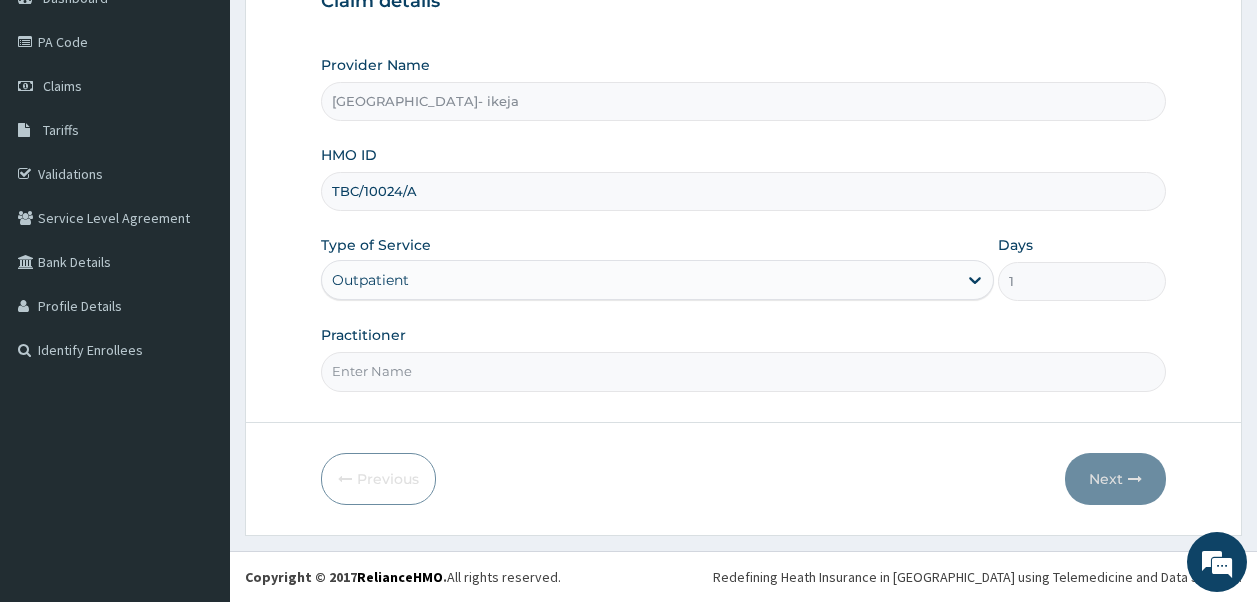 type on "[PERSON_NAME]" 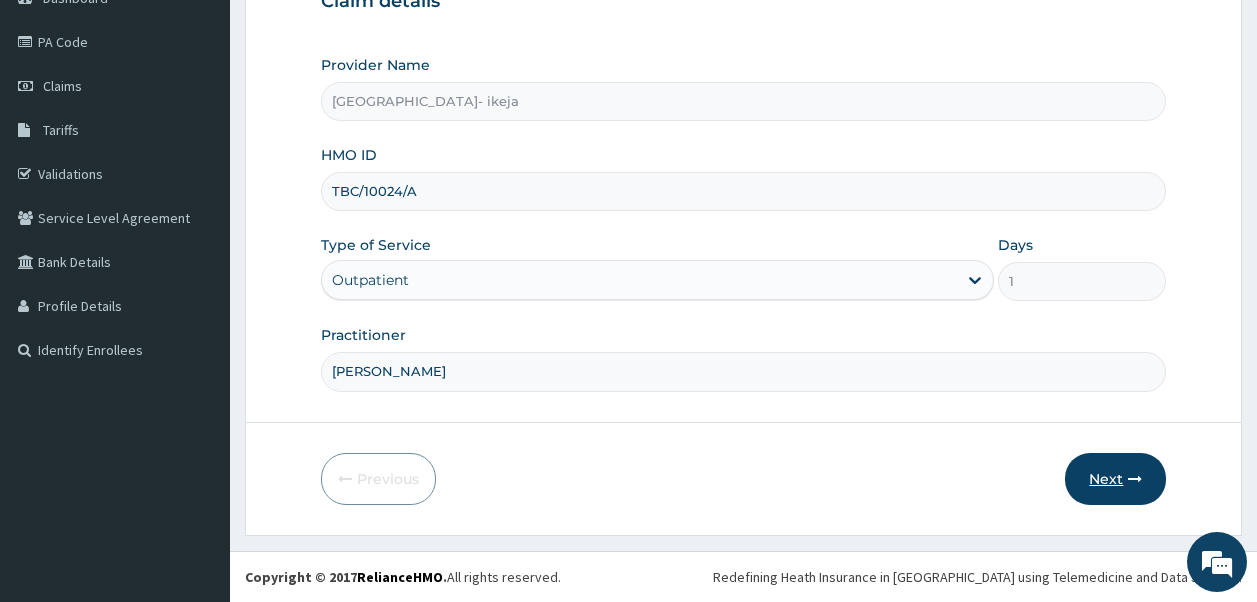 click on "Next" at bounding box center (1115, 479) 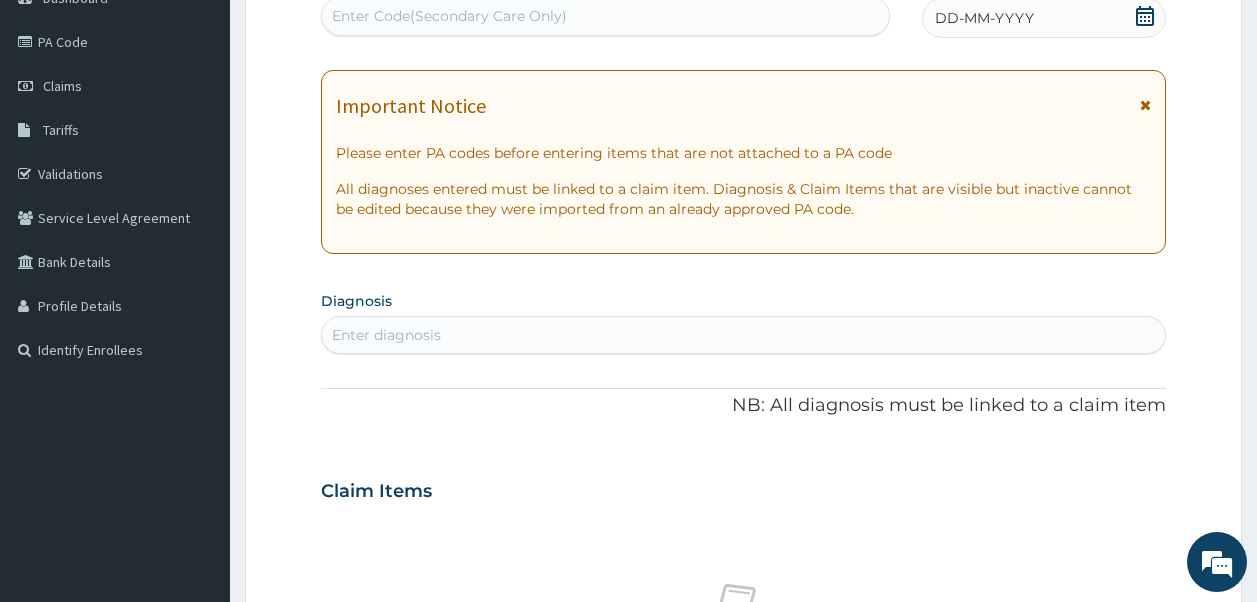 click on "Enter diagnosis" at bounding box center [386, 335] 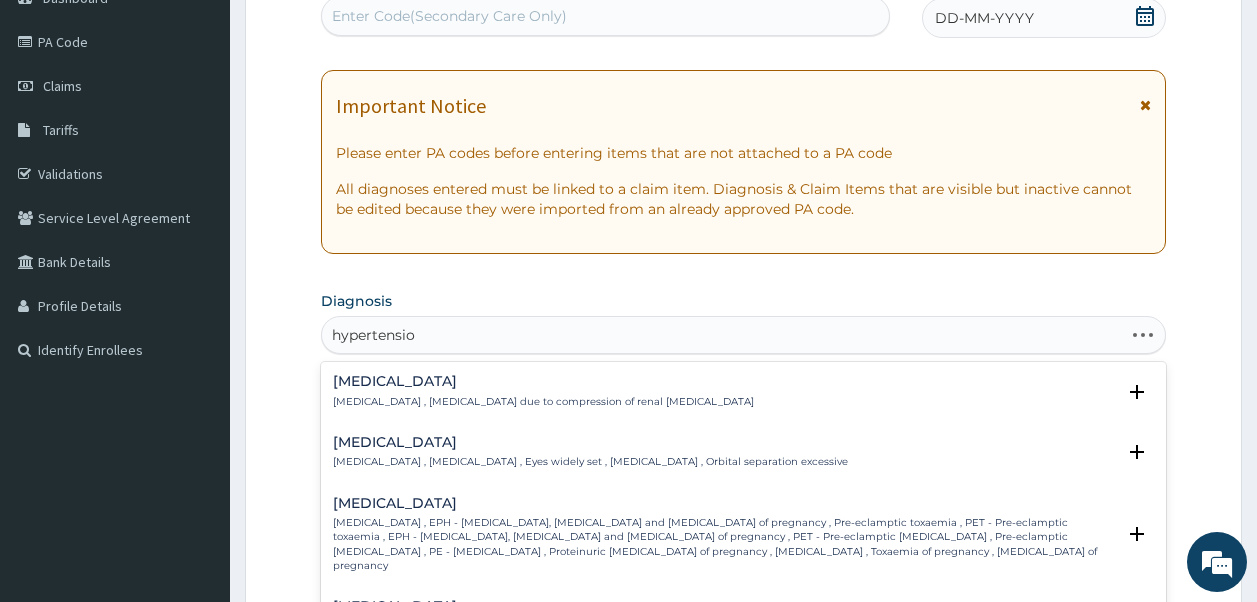type on "[MEDICAL_DATA]" 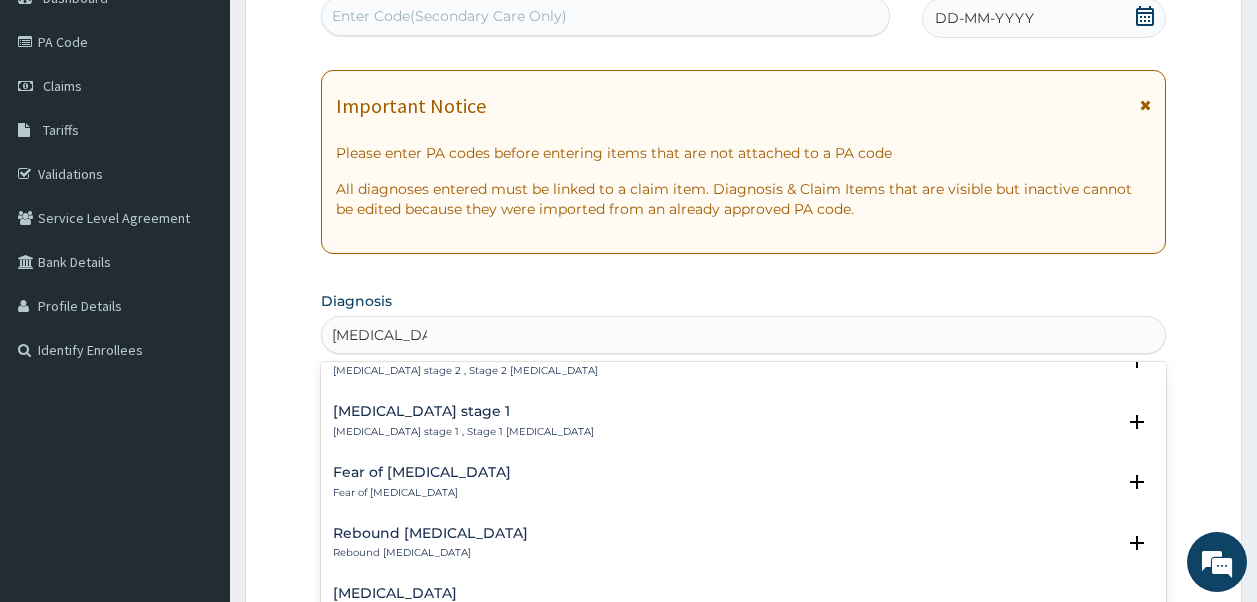 scroll, scrollTop: 800, scrollLeft: 0, axis: vertical 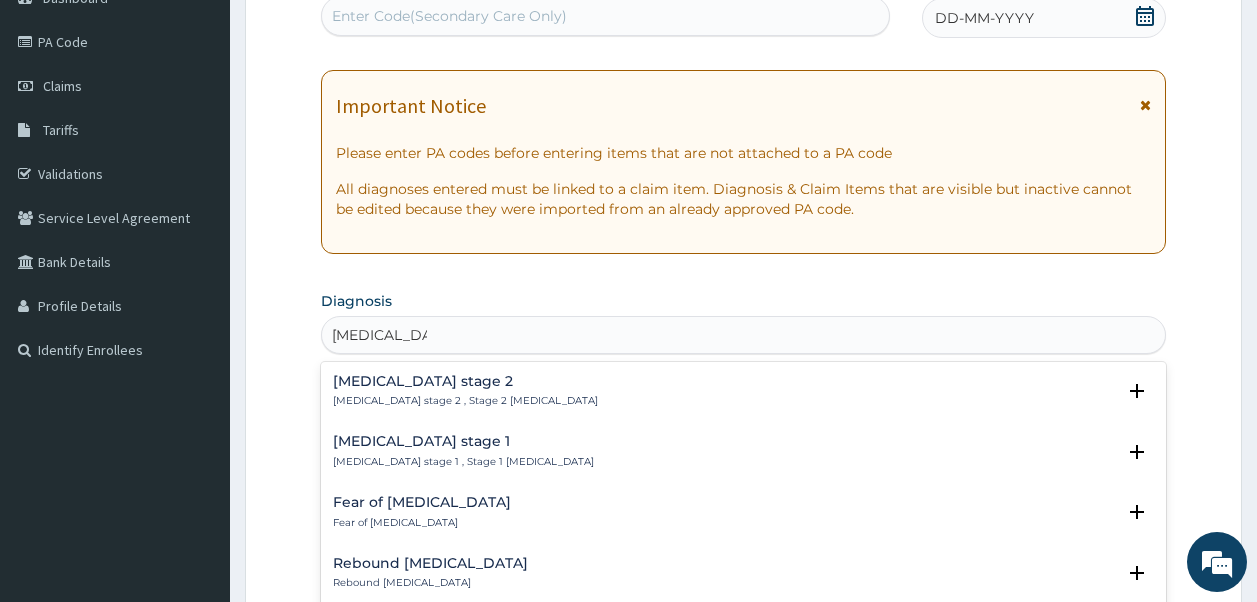 click on "[MEDICAL_DATA] stage 1" at bounding box center (463, 441) 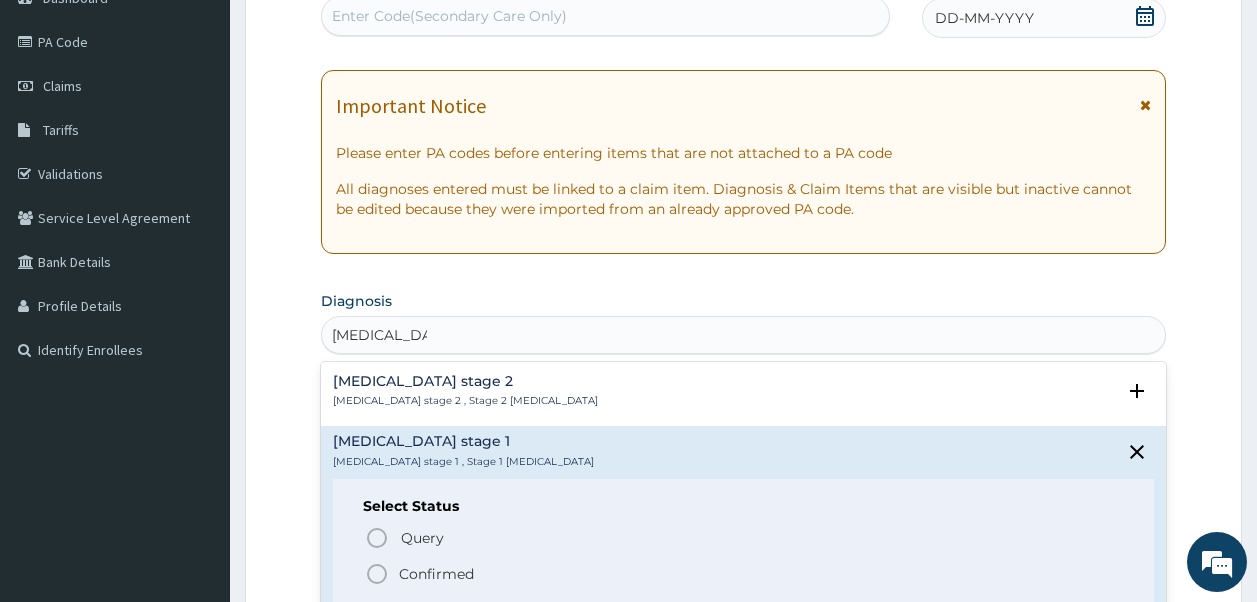click 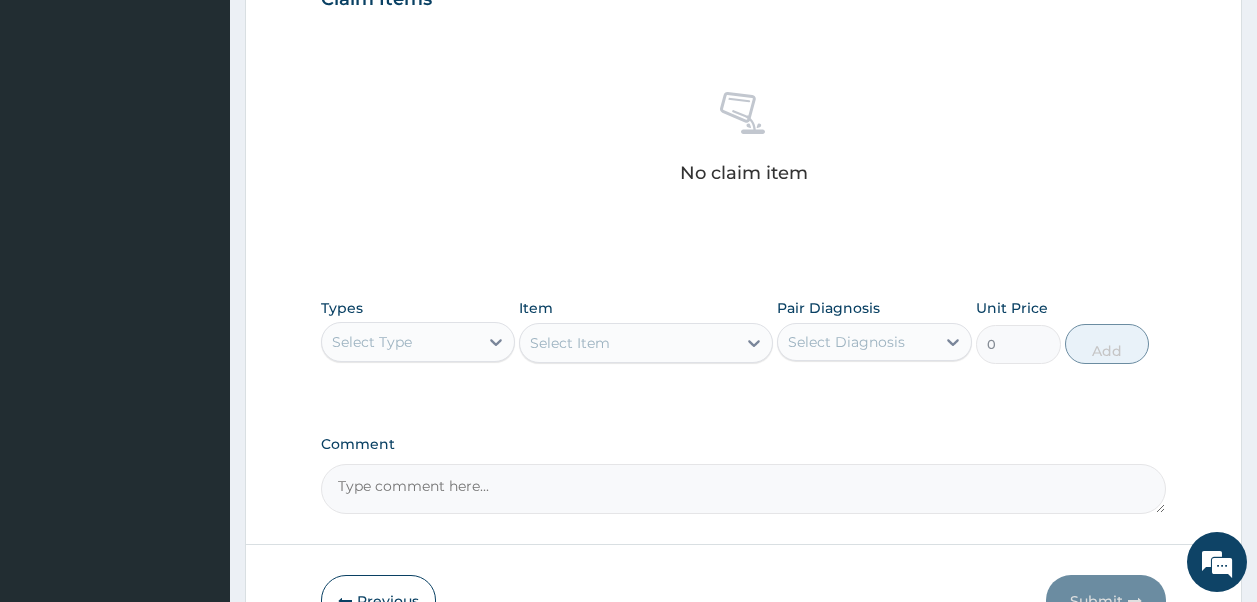 scroll, scrollTop: 720, scrollLeft: 0, axis: vertical 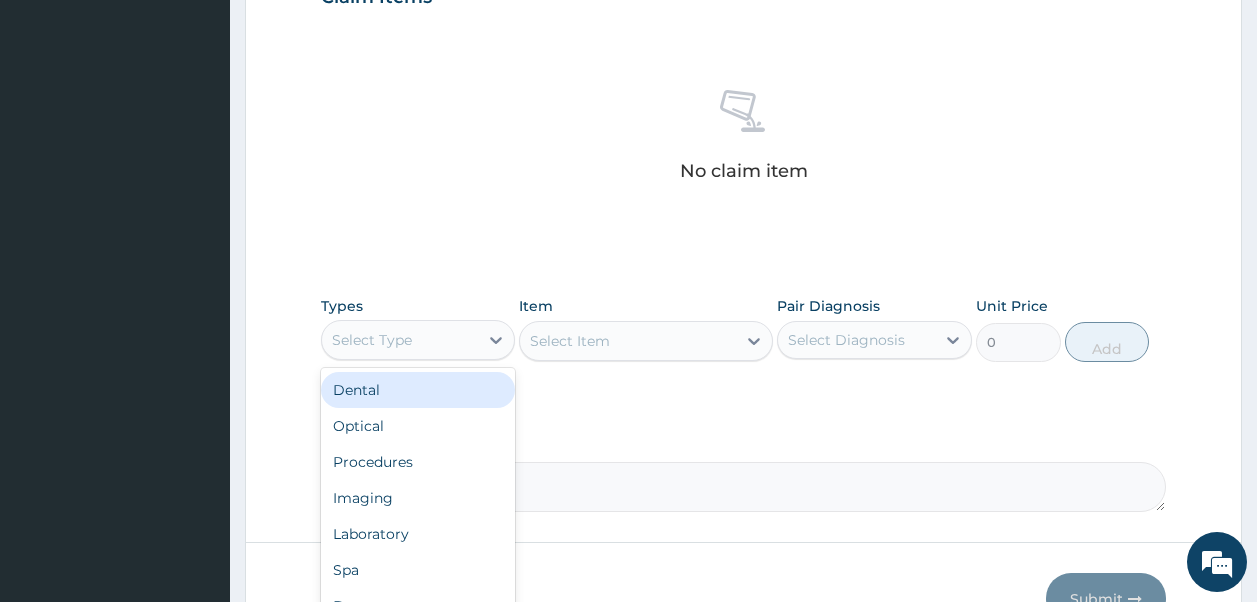 click on "Select Type" at bounding box center (400, 340) 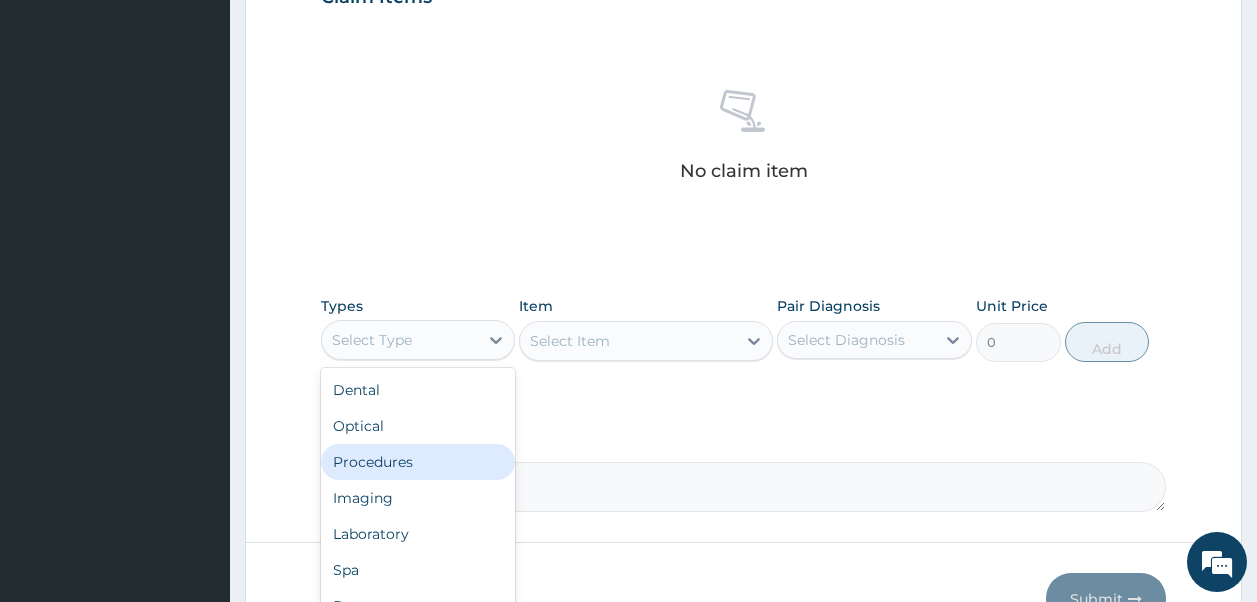 click on "Procedures" at bounding box center [418, 462] 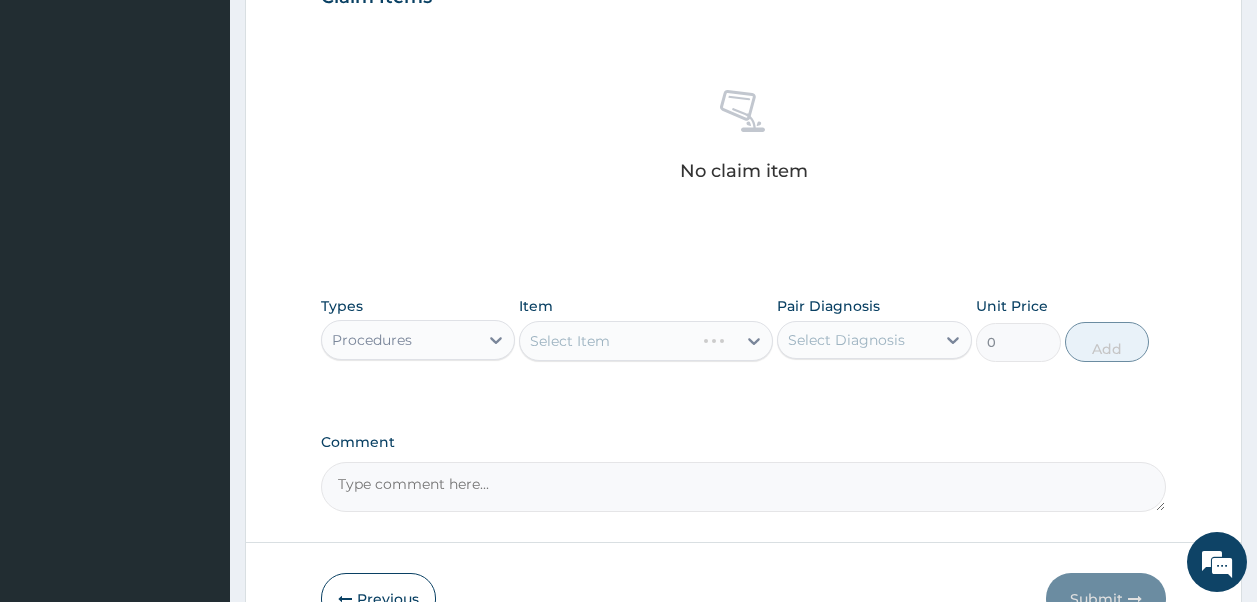 click on "Select Item" at bounding box center [646, 341] 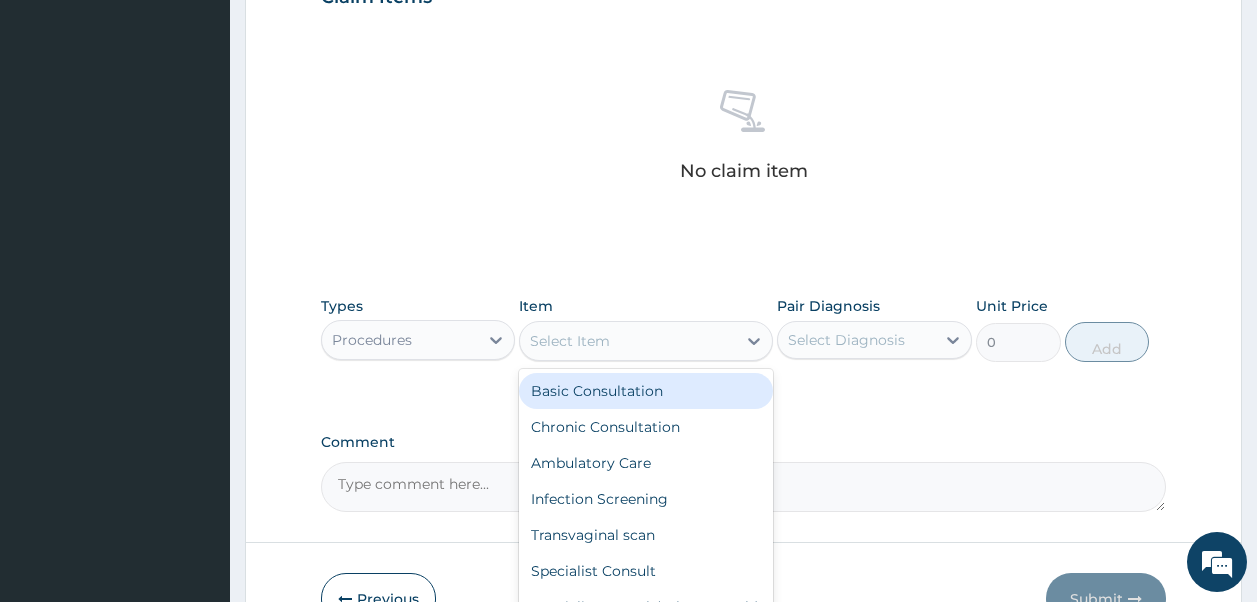 click on "Select Item" at bounding box center (570, 341) 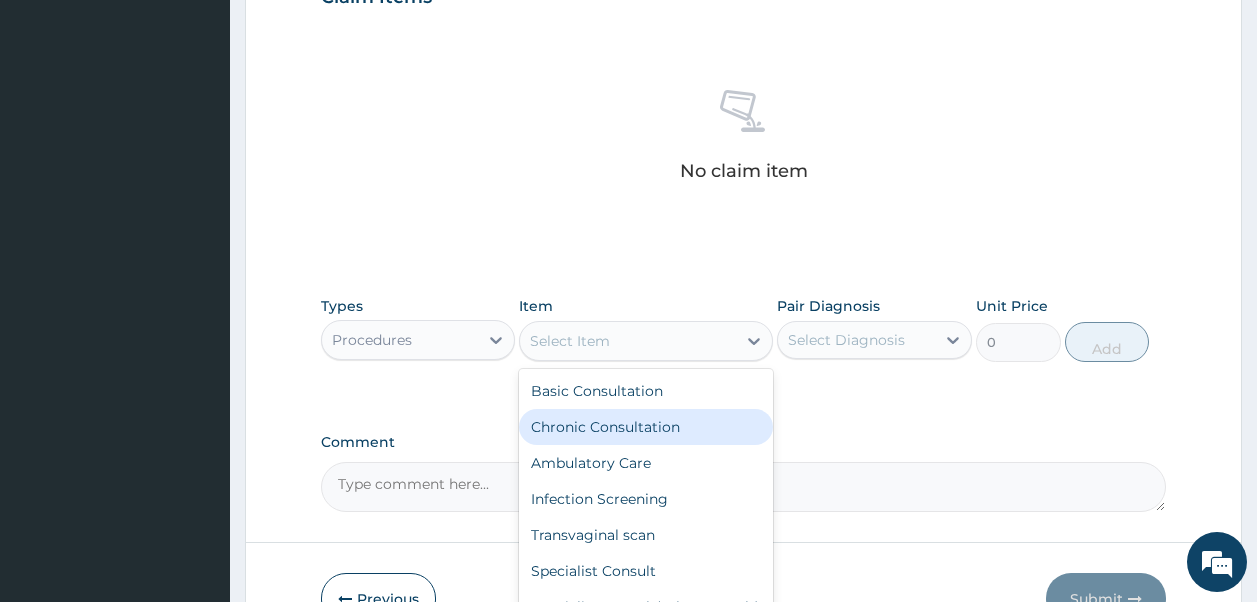 click on "Chronic Consultation" at bounding box center [646, 427] 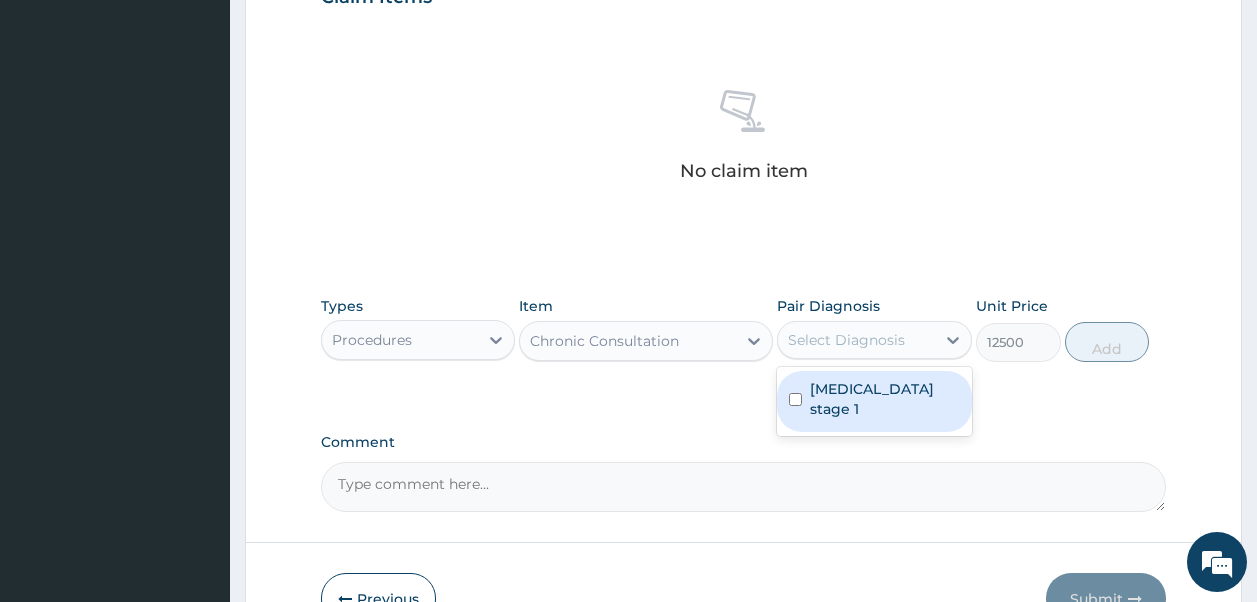 click on "Select Diagnosis" at bounding box center (846, 340) 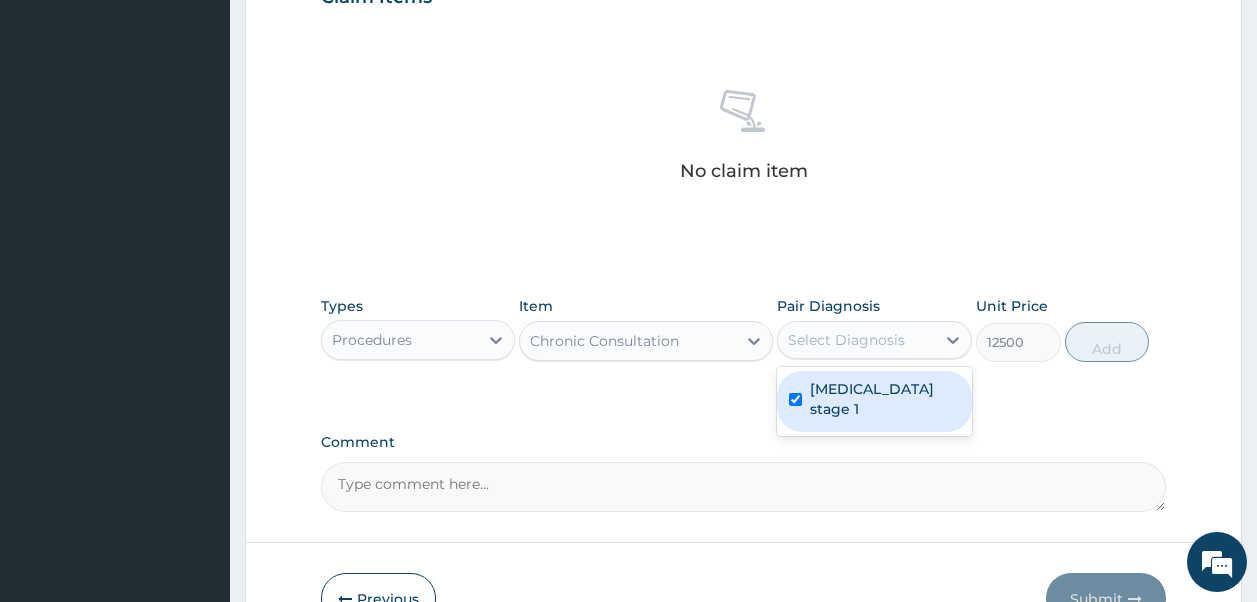 checkbox on "true" 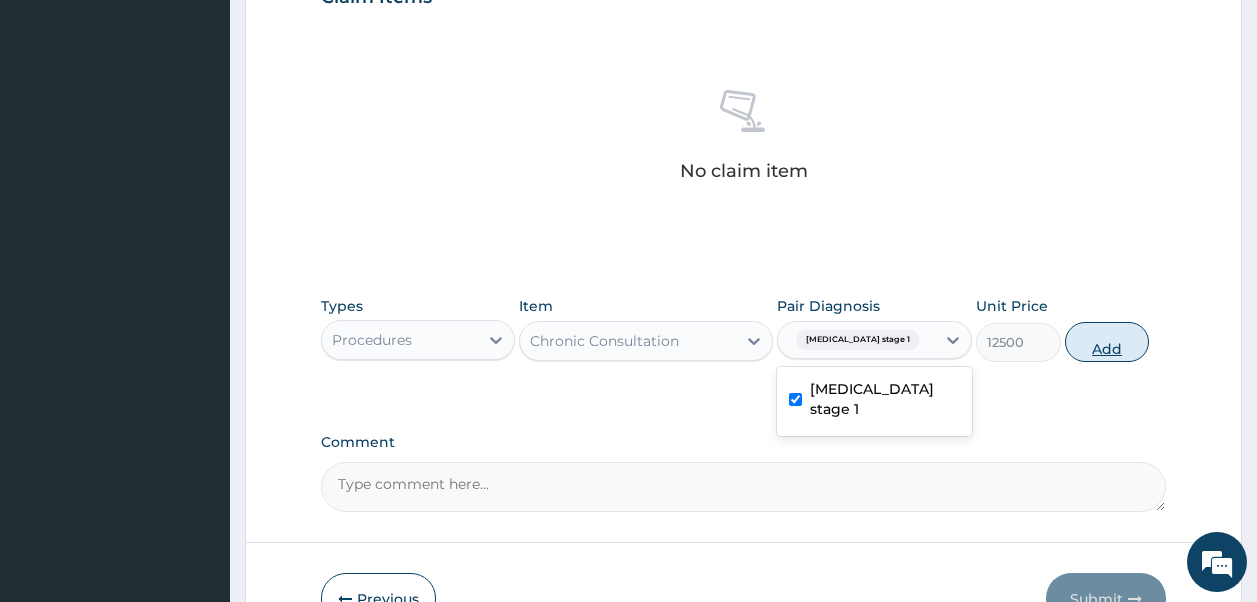 click on "Add" at bounding box center (1107, 342) 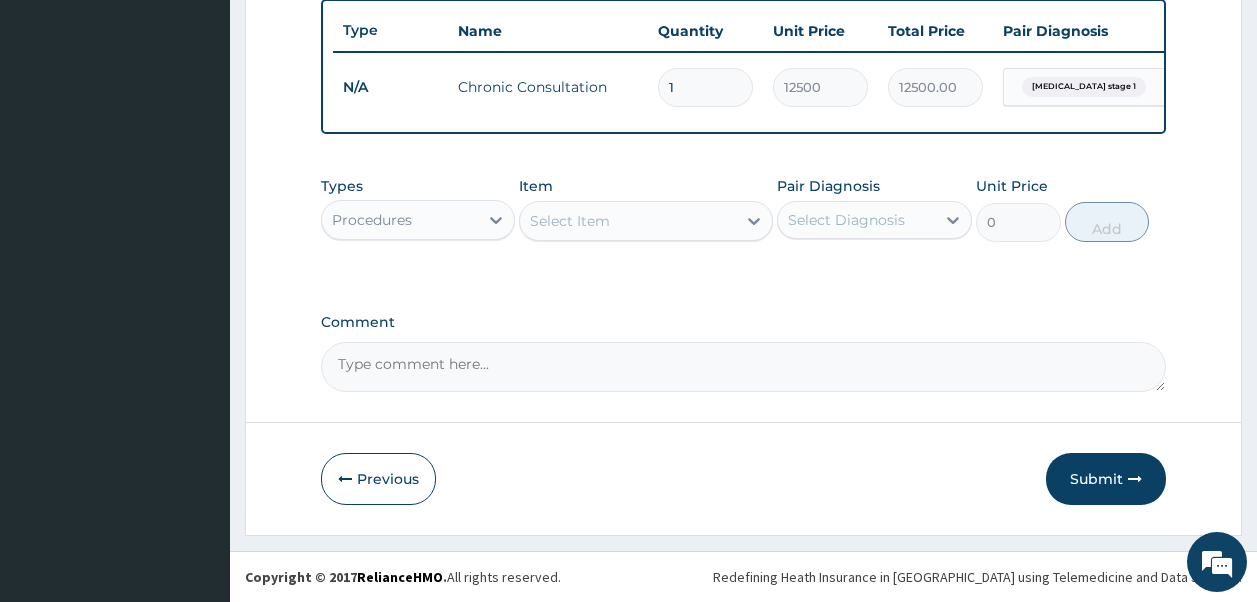 scroll, scrollTop: 760, scrollLeft: 0, axis: vertical 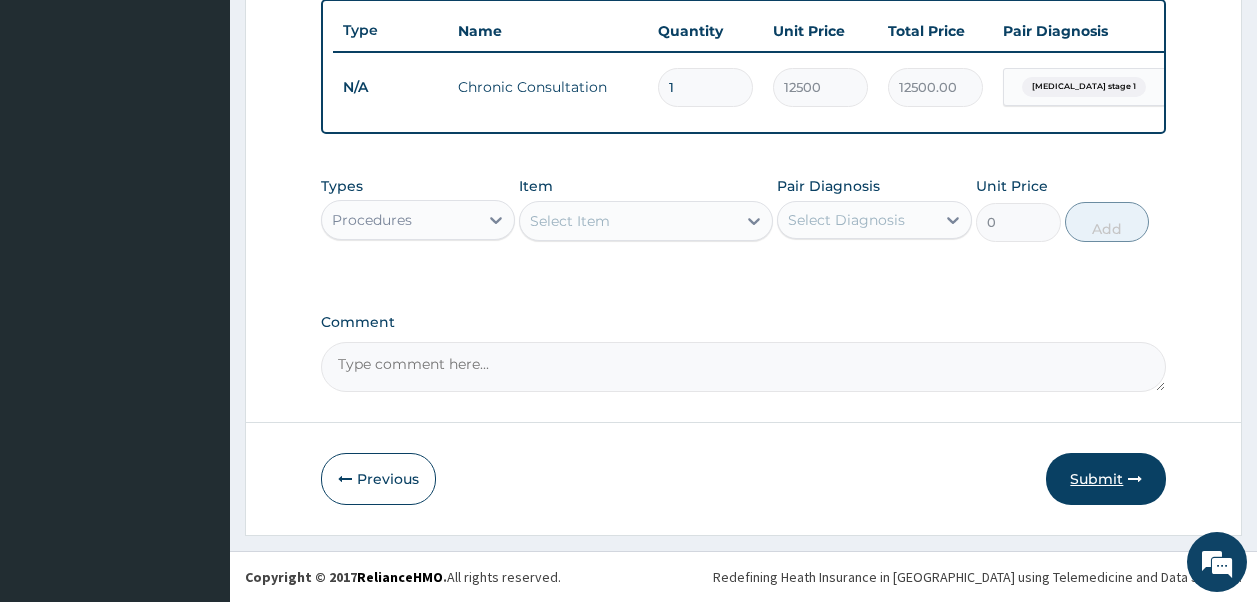 click on "Submit" at bounding box center [1106, 479] 